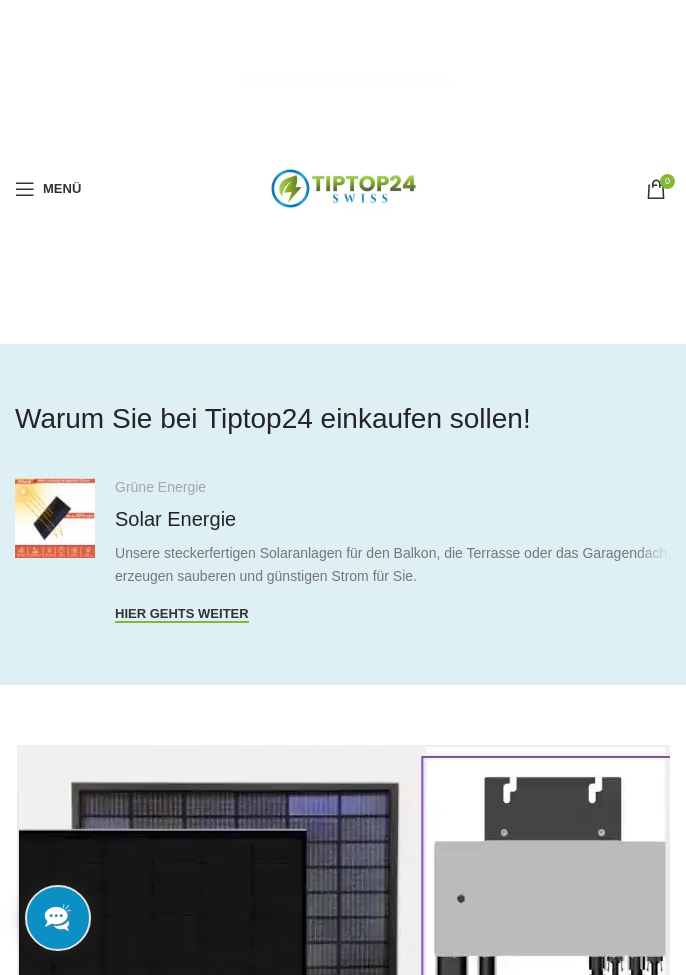 scroll, scrollTop: 0, scrollLeft: 0, axis: both 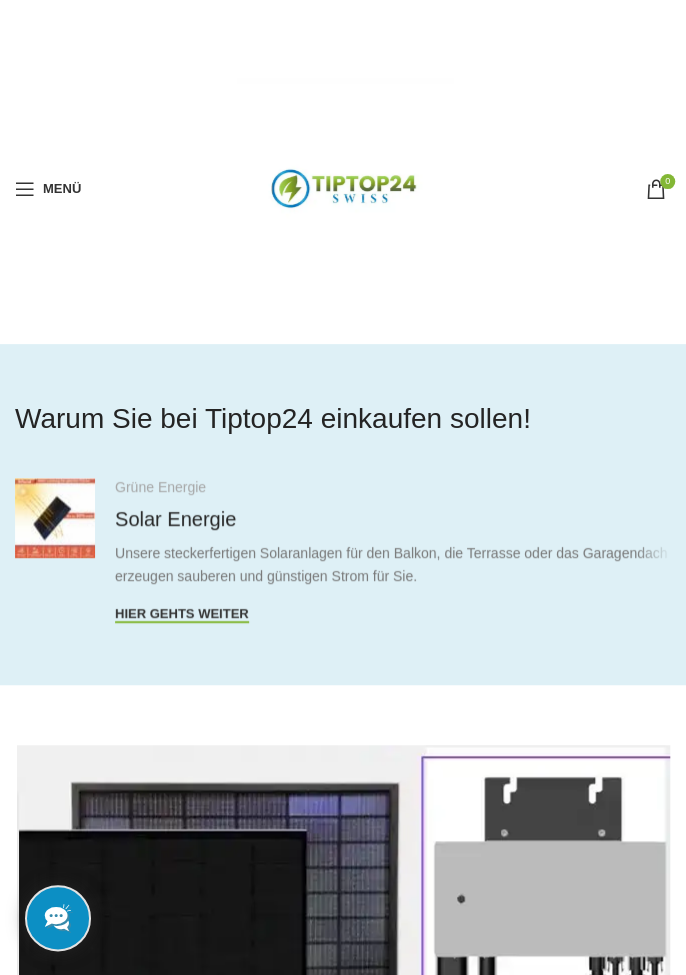 click at bounding box center (25, 189) 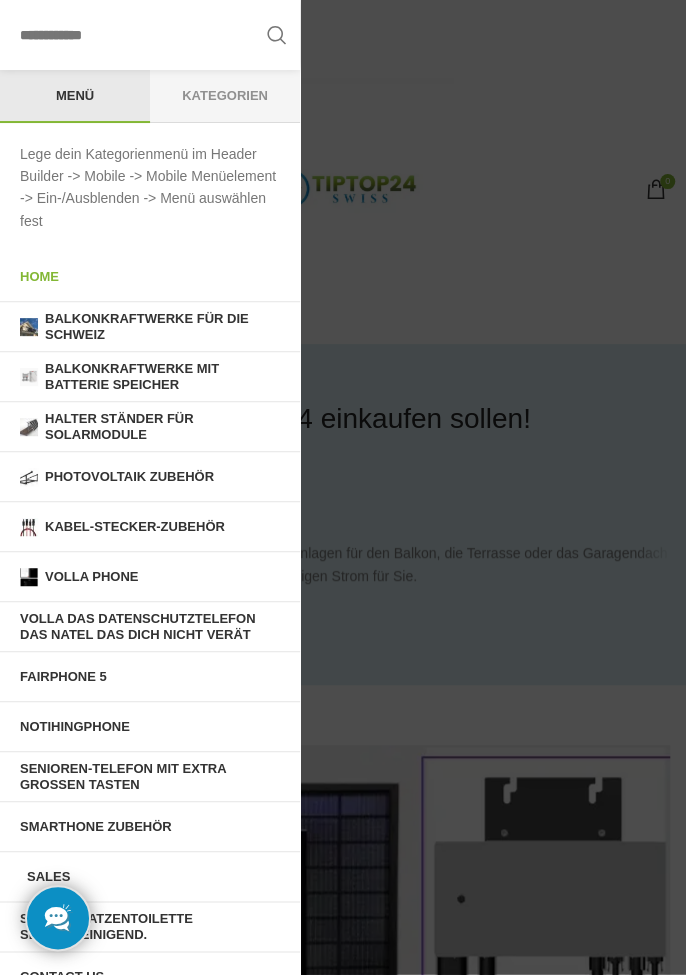 click on "Balkonkraftwerke für die Schweiz" at bounding box center [162, 326] 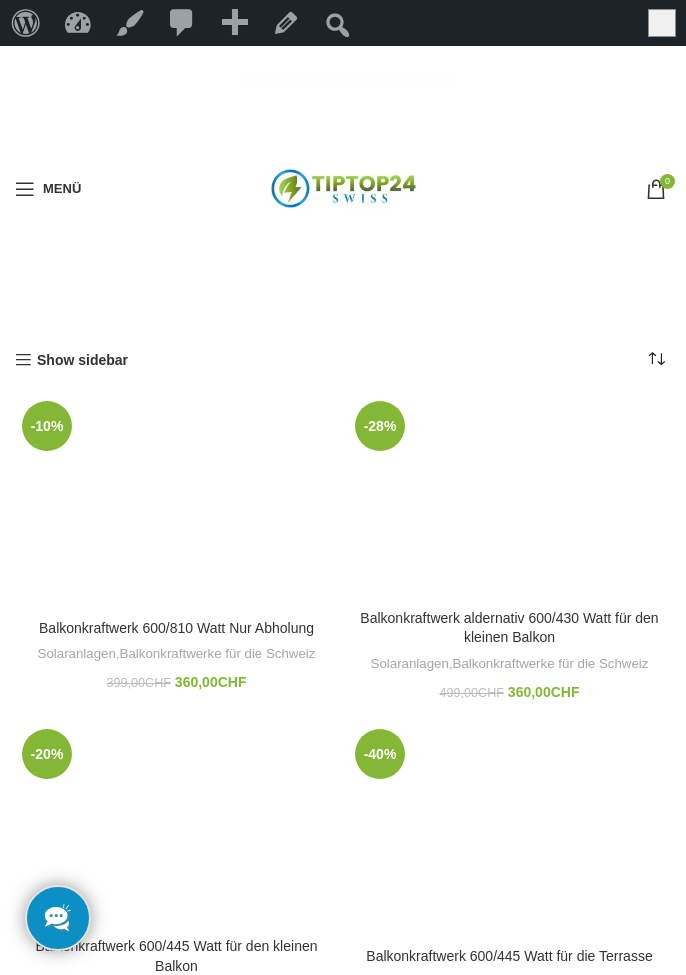 scroll, scrollTop: 0, scrollLeft: 0, axis: both 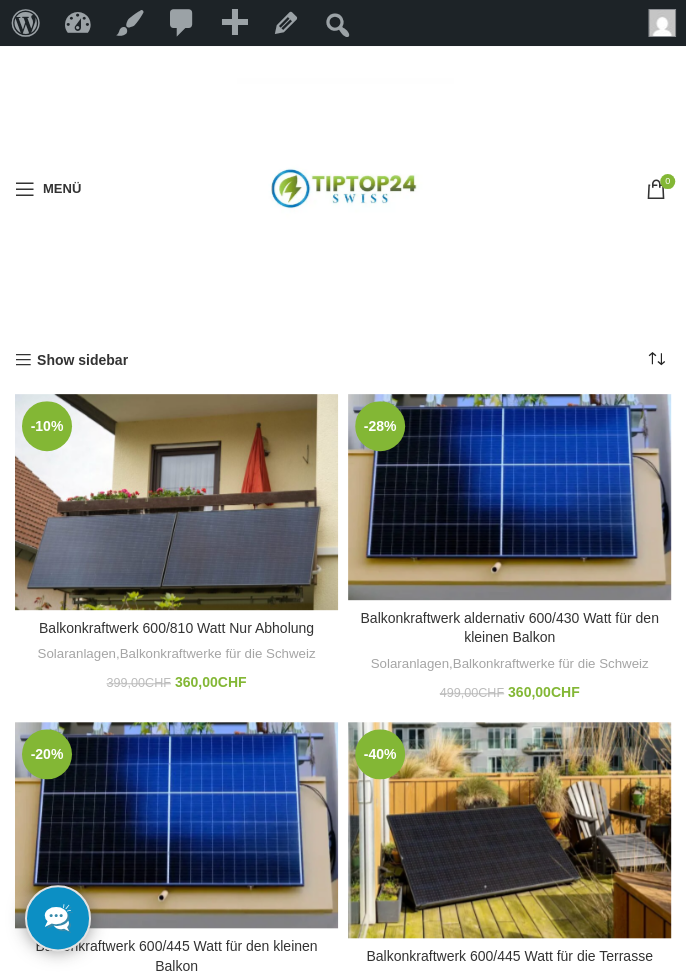 click on "Menü" at bounding box center (48, 189) 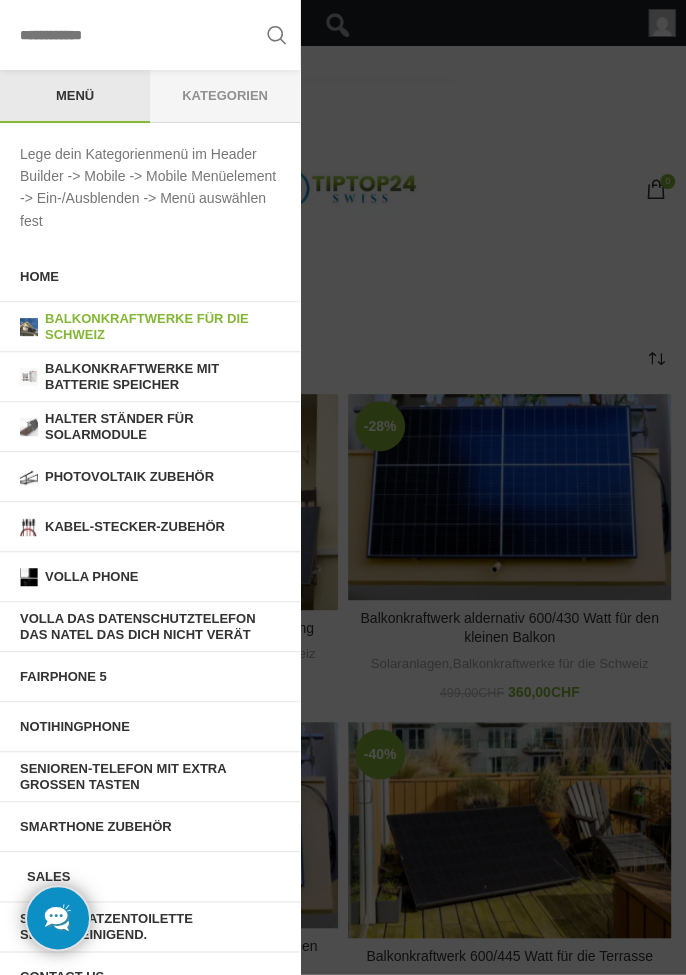 click on "Senioren-Telefon mit extra grossen Tasten" at bounding box center (150, 776) 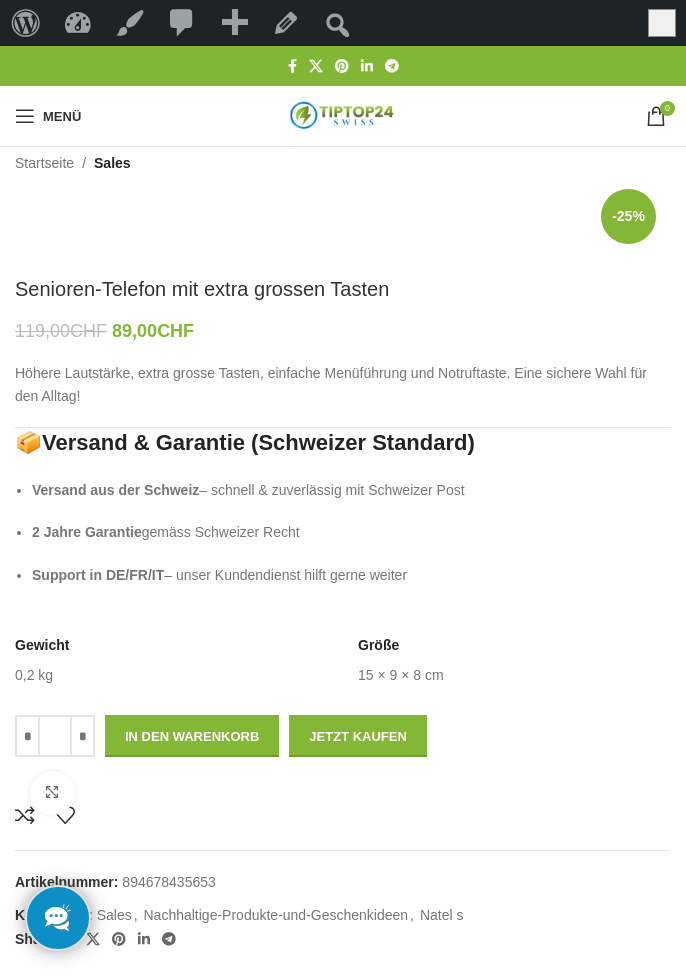 scroll, scrollTop: 0, scrollLeft: 0, axis: both 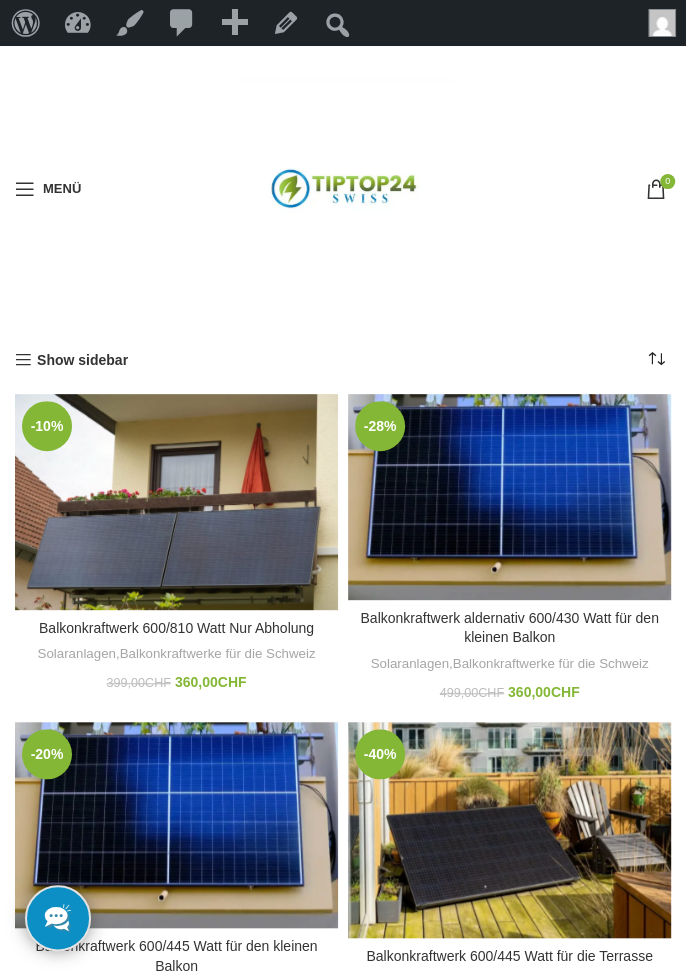 click on "Menü" at bounding box center [48, 189] 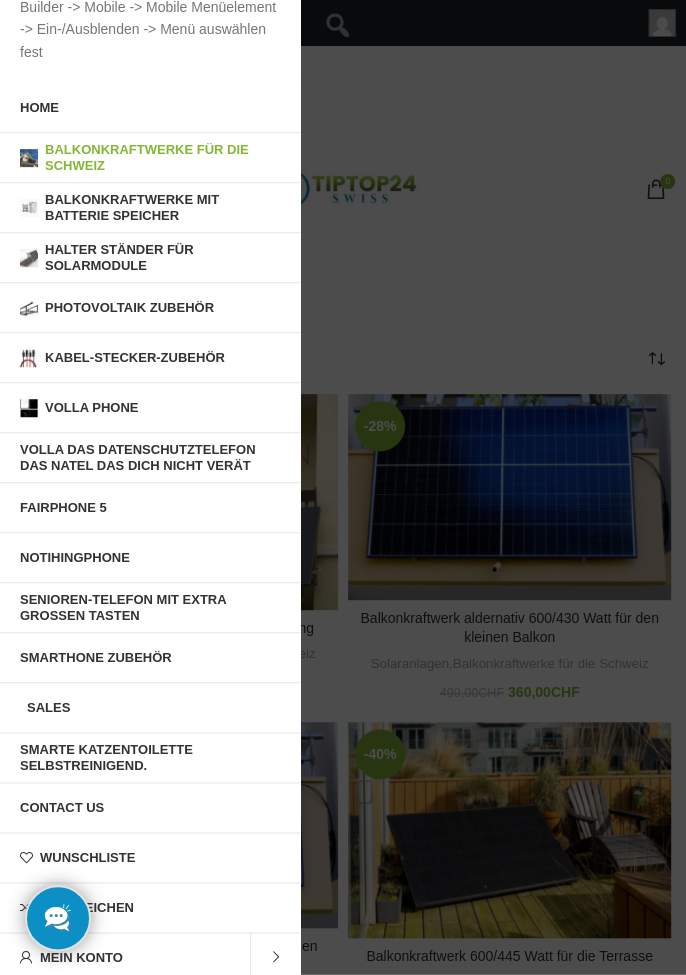 scroll, scrollTop: 177, scrollLeft: 0, axis: vertical 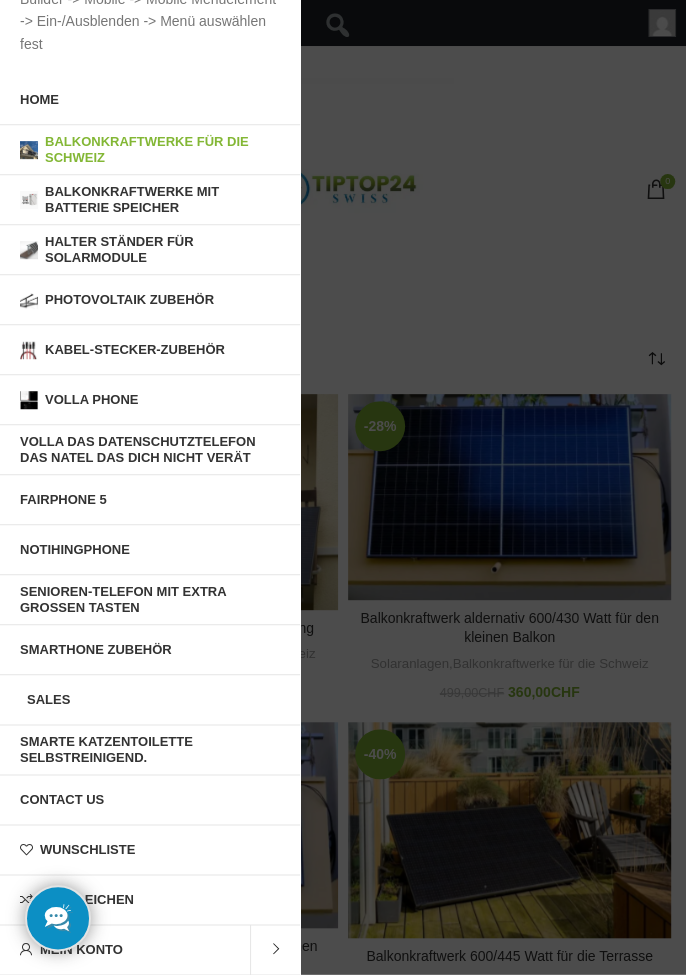 click on "Smarte Katzentoilette selbstreinigend." at bounding box center (150, 749) 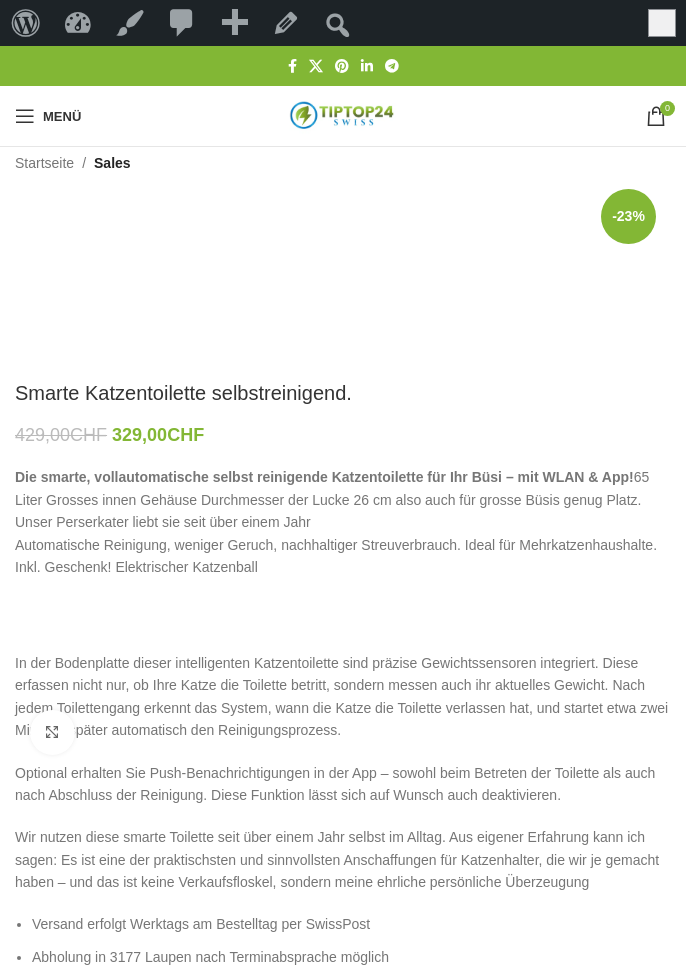 scroll, scrollTop: 0, scrollLeft: 0, axis: both 